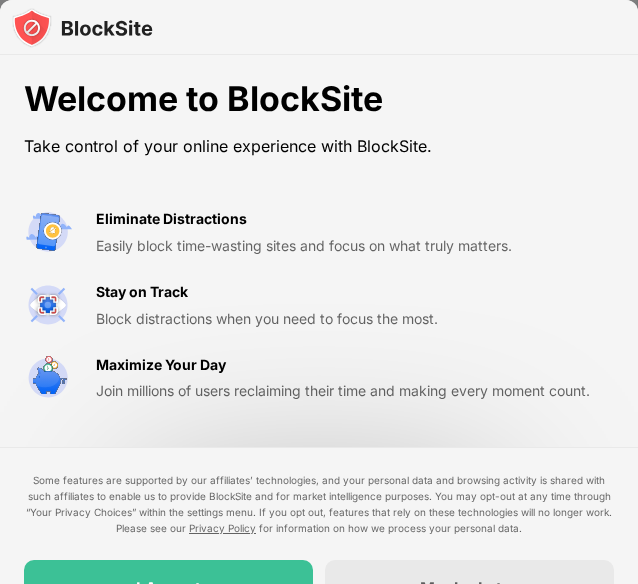 scroll, scrollTop: 0, scrollLeft: 0, axis: both 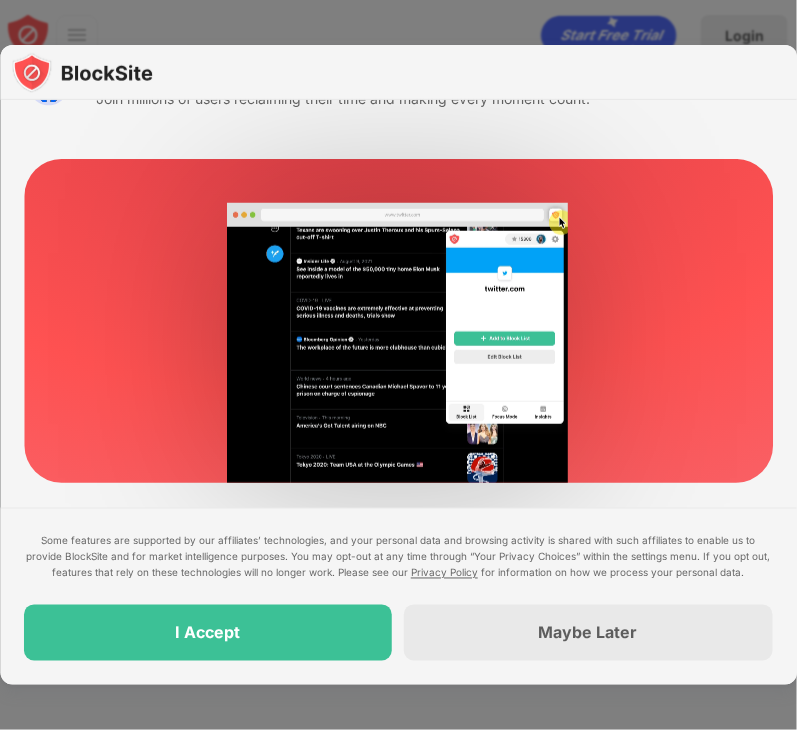 drag, startPoint x: 588, startPoint y: 4, endPoint x: 320, endPoint y: 516, distance: 577.89966 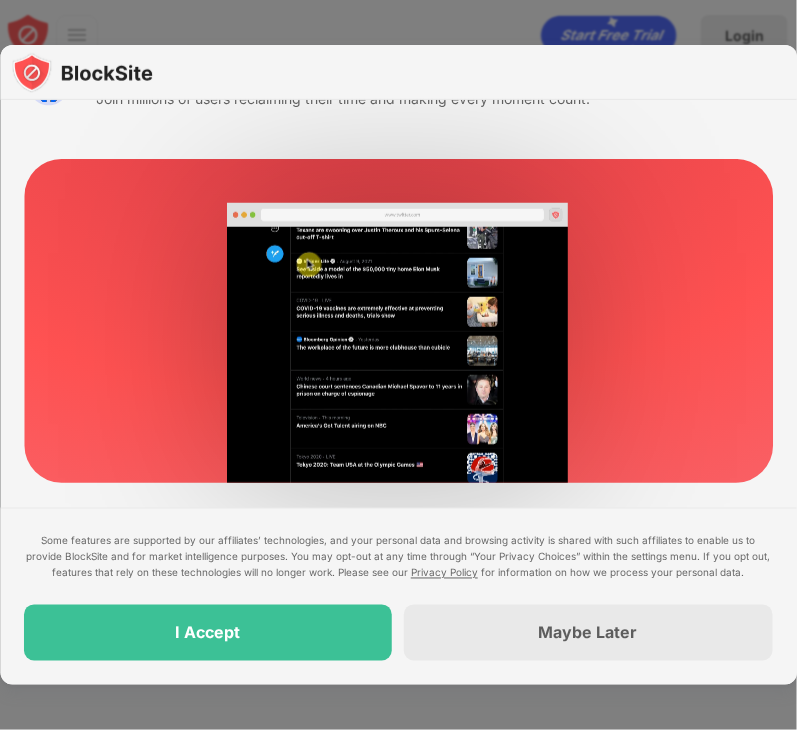 click on "Some features are supported by our affiliates’ technologies, and your personal data and browsing activity is shared with such affiliates to enable us to provide BlockSite and for market intelligence purposes. You may opt-out at any time through “Your Privacy Choices” within the settings menu. If you opt out, features that rely on these technologies will no longer work. Please see our   Privacy Policy   for information on how we process your personal data. I Accept Maybe Later" at bounding box center [398, 596] 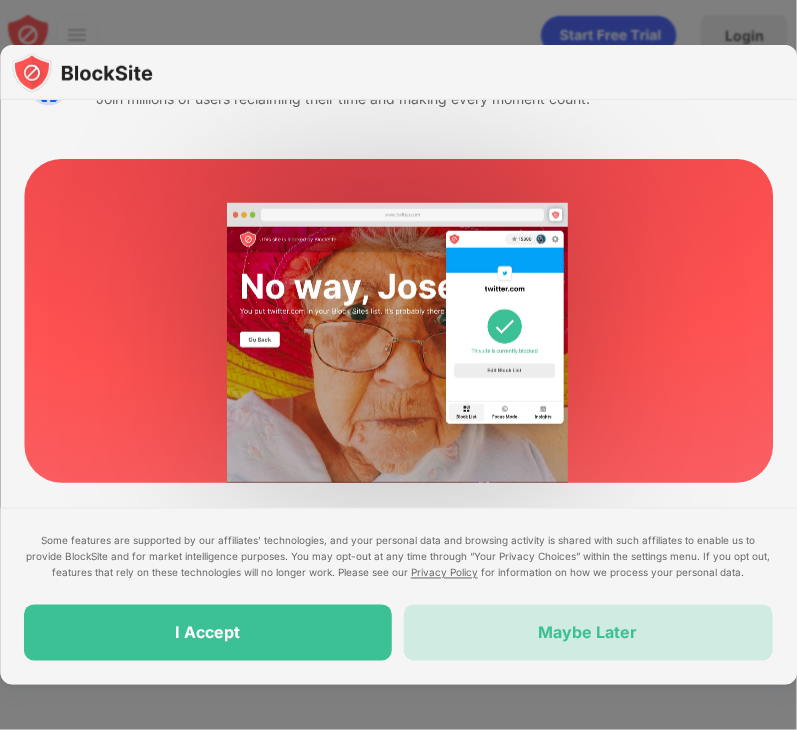click on "Maybe Later" at bounding box center [589, 633] 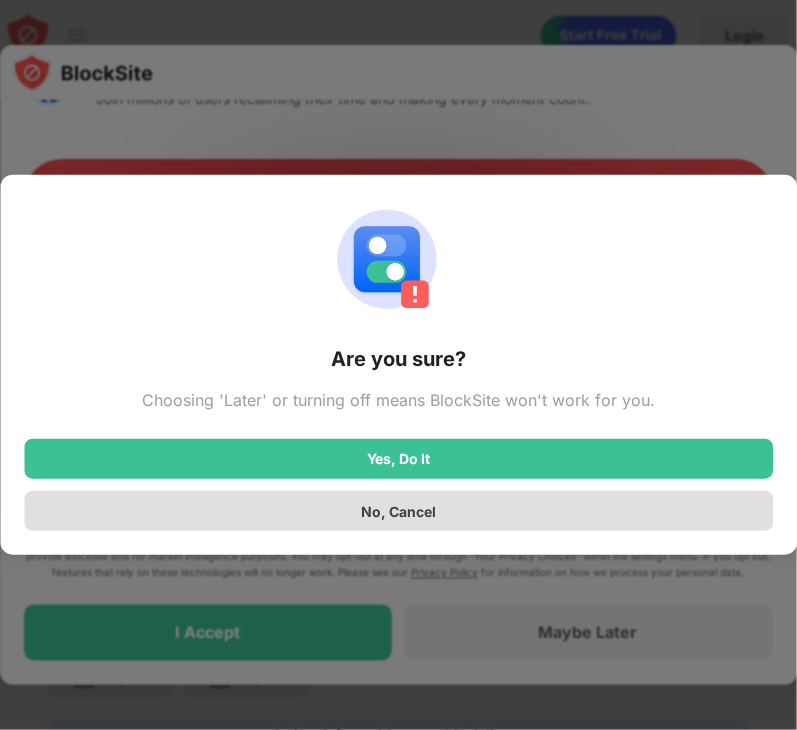 scroll, scrollTop: 0, scrollLeft: 0, axis: both 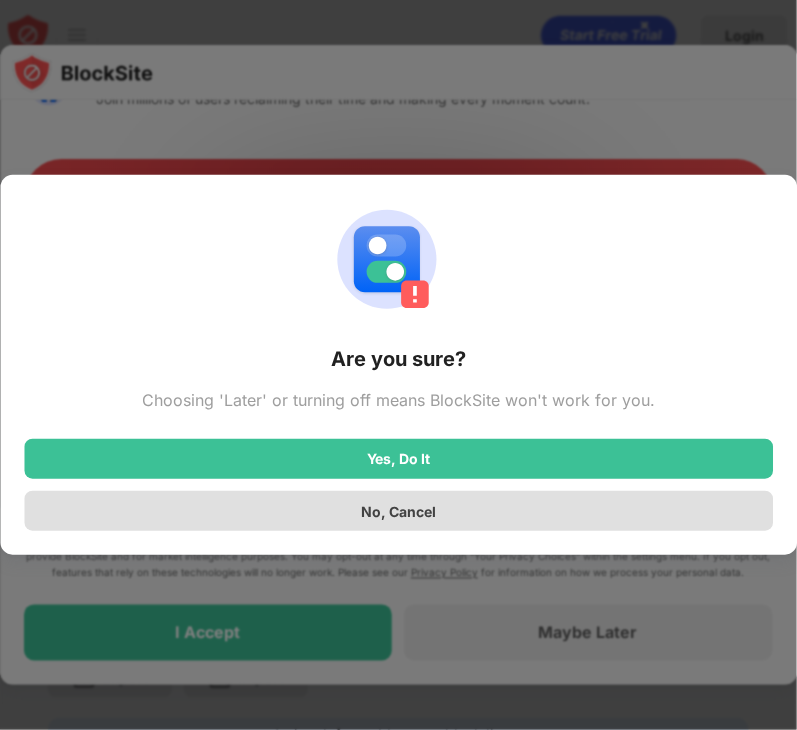 click on "No, Cancel" at bounding box center (398, 511) 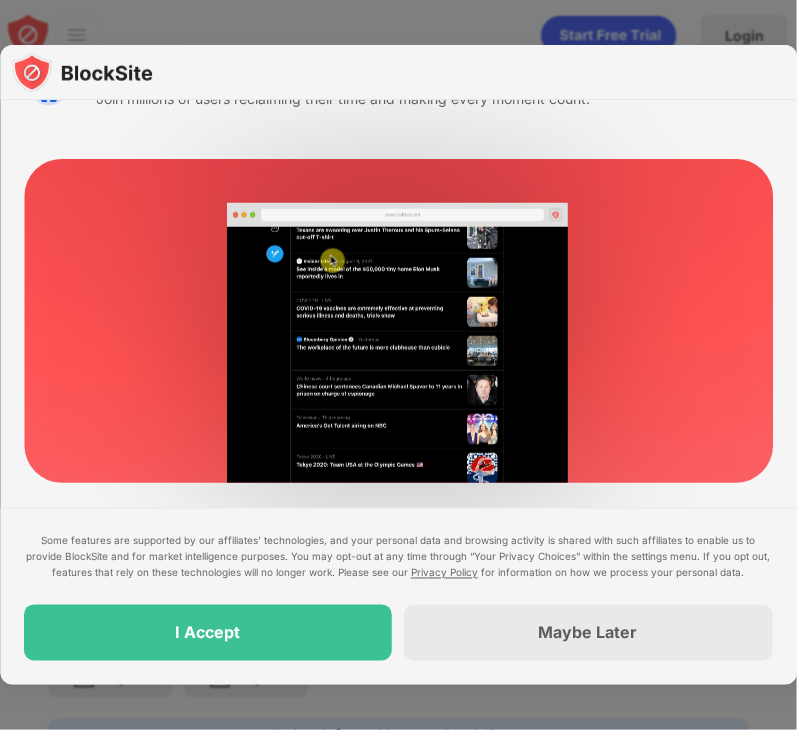click on "I Accept" at bounding box center [208, 633] 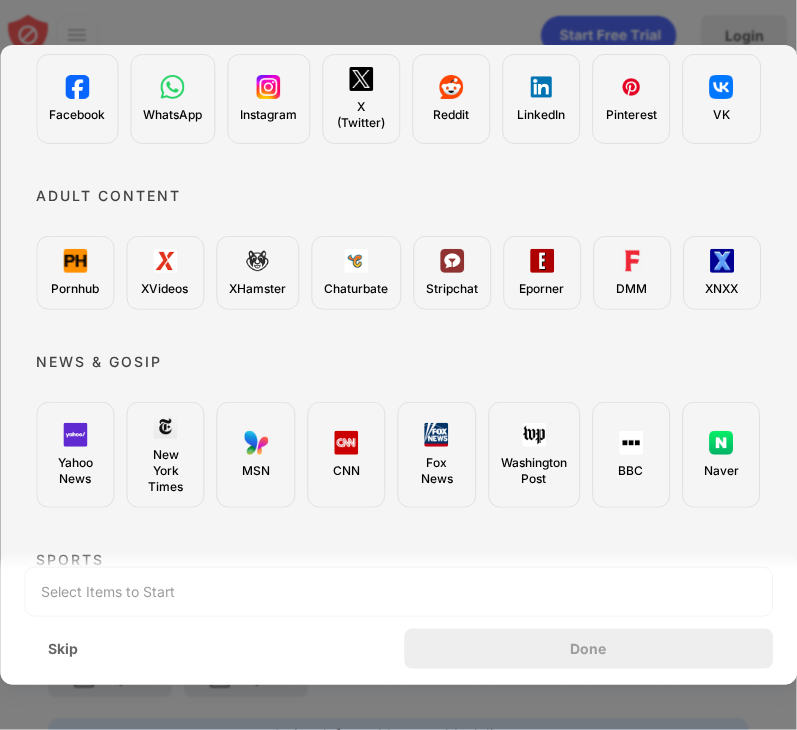 scroll, scrollTop: 0, scrollLeft: 0, axis: both 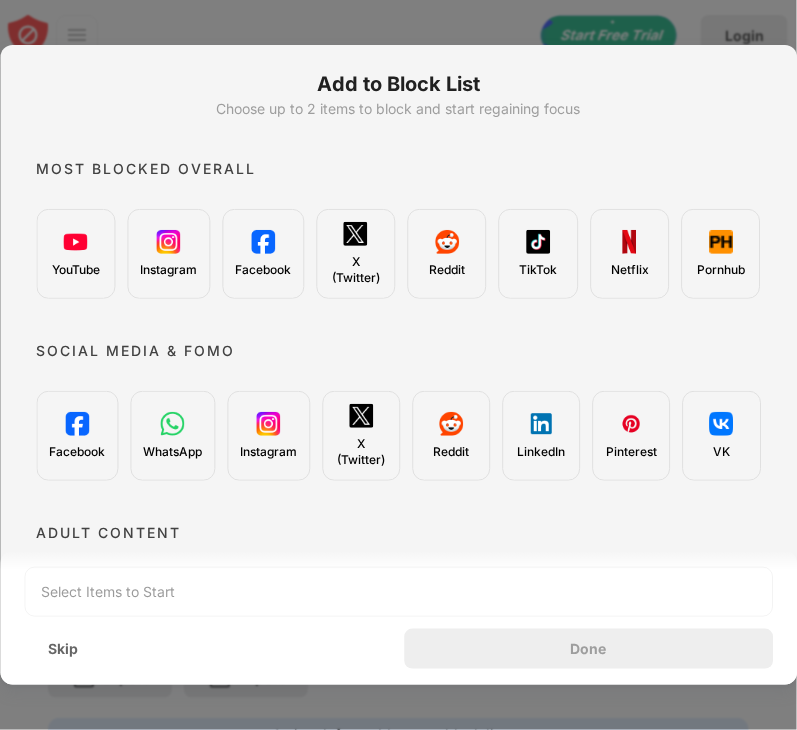click on "Pornhub" at bounding box center [721, 254] 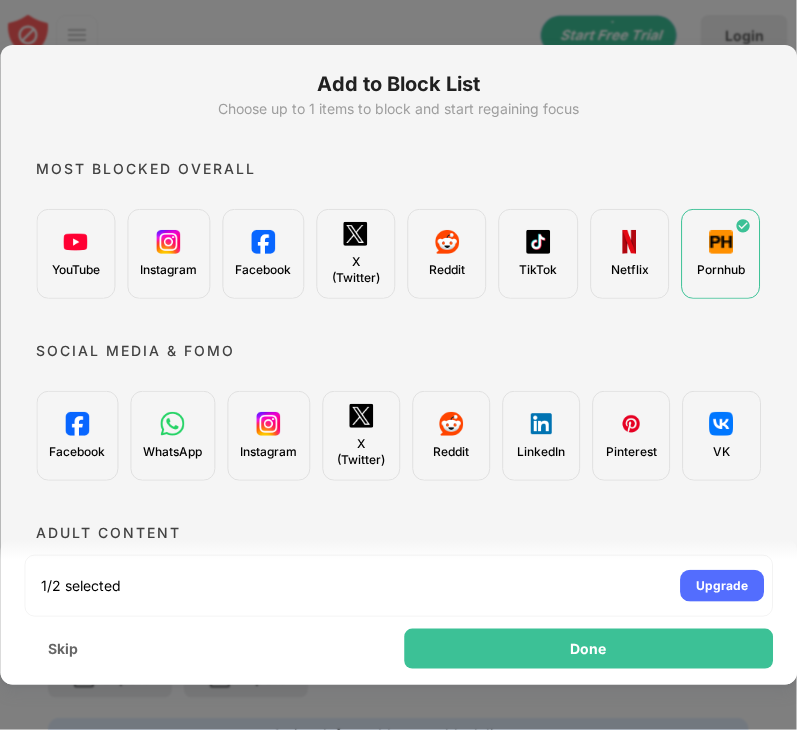scroll, scrollTop: 0, scrollLeft: 0, axis: both 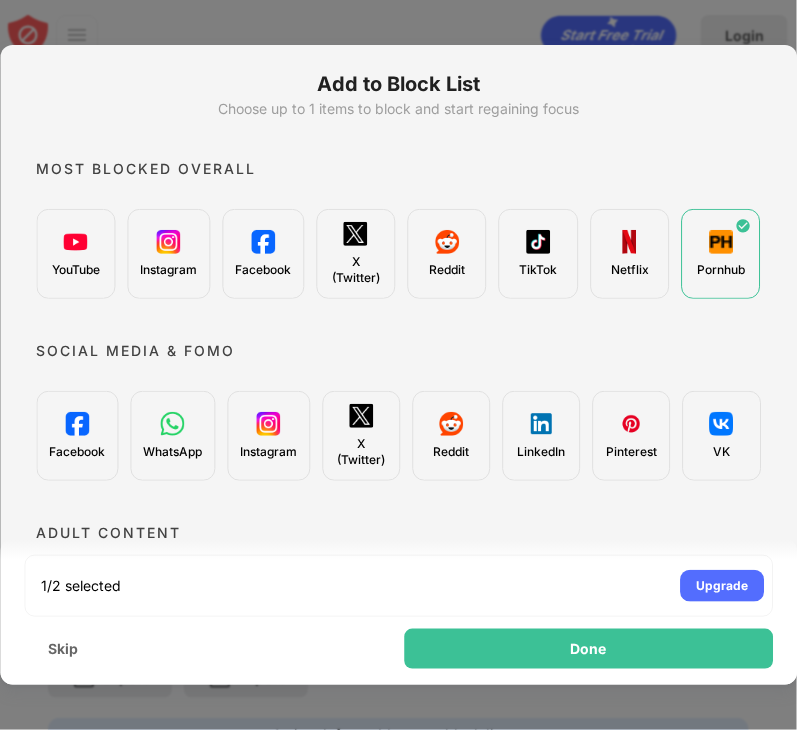 click on "YouTube" at bounding box center (75, 254) 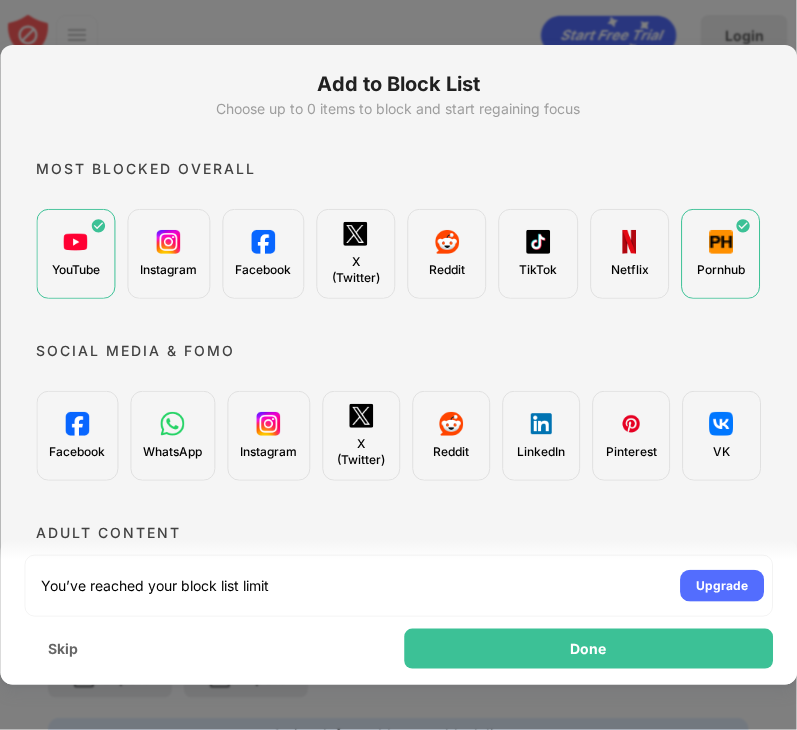 click on "Instagram" at bounding box center (168, 254) 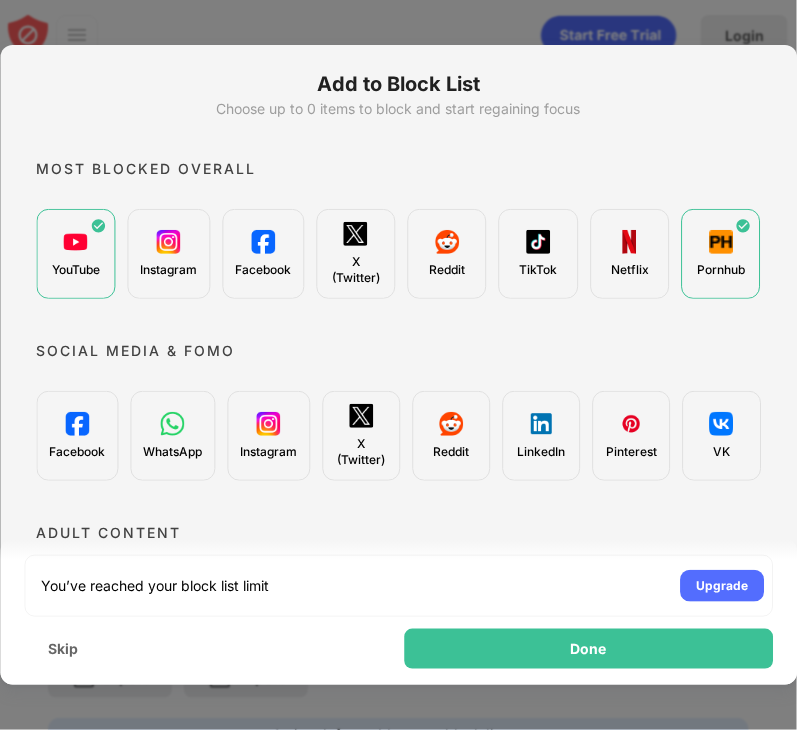 click at bounding box center (169, 242) 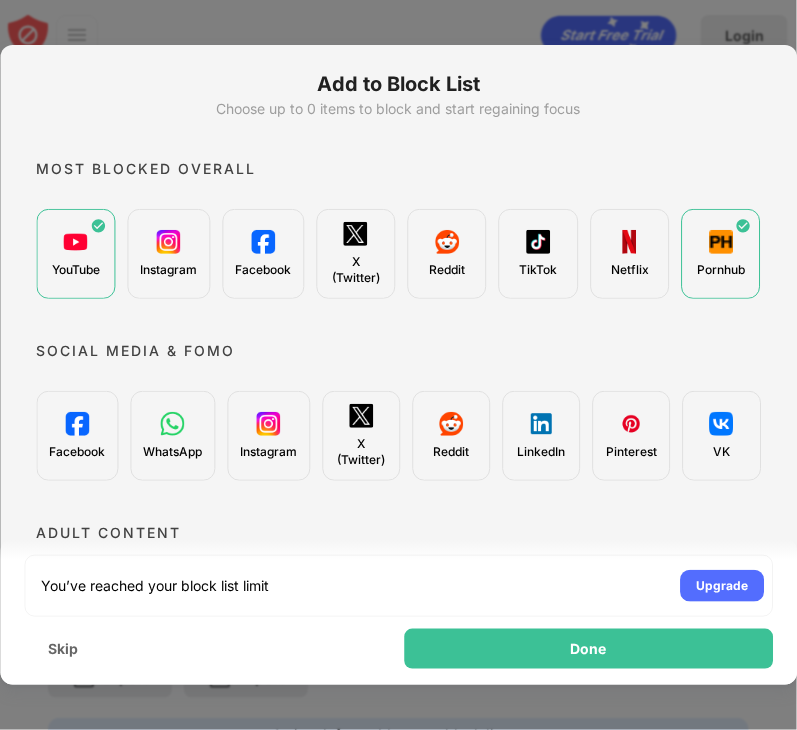 scroll, scrollTop: 0, scrollLeft: 0, axis: both 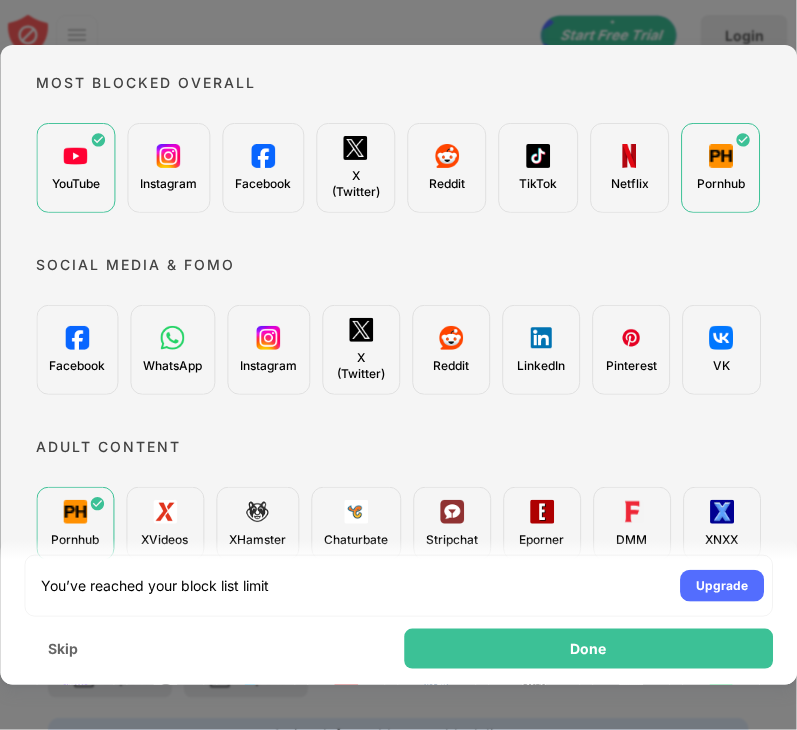 click at bounding box center [165, 512] 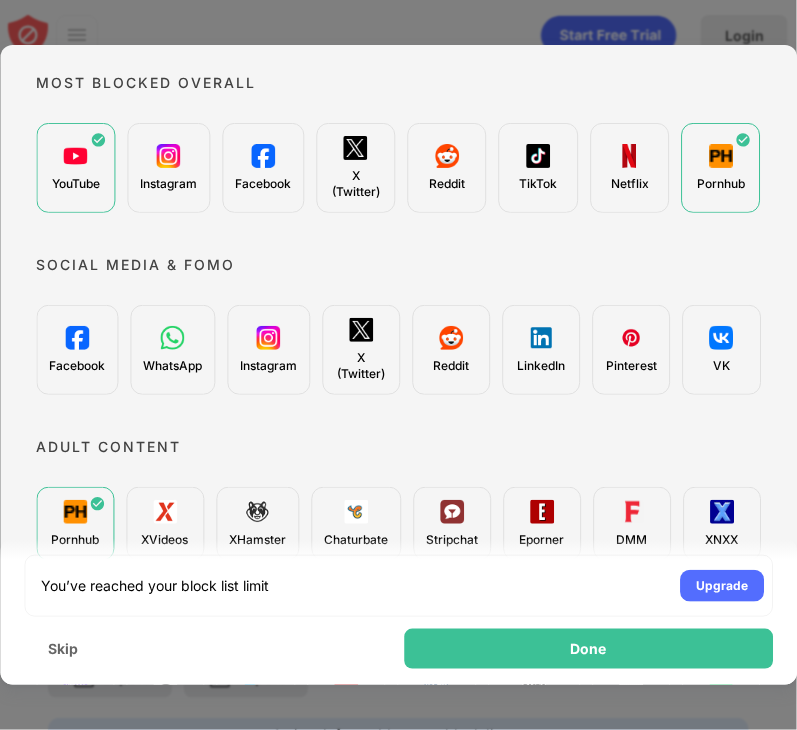 click at bounding box center [75, 512] 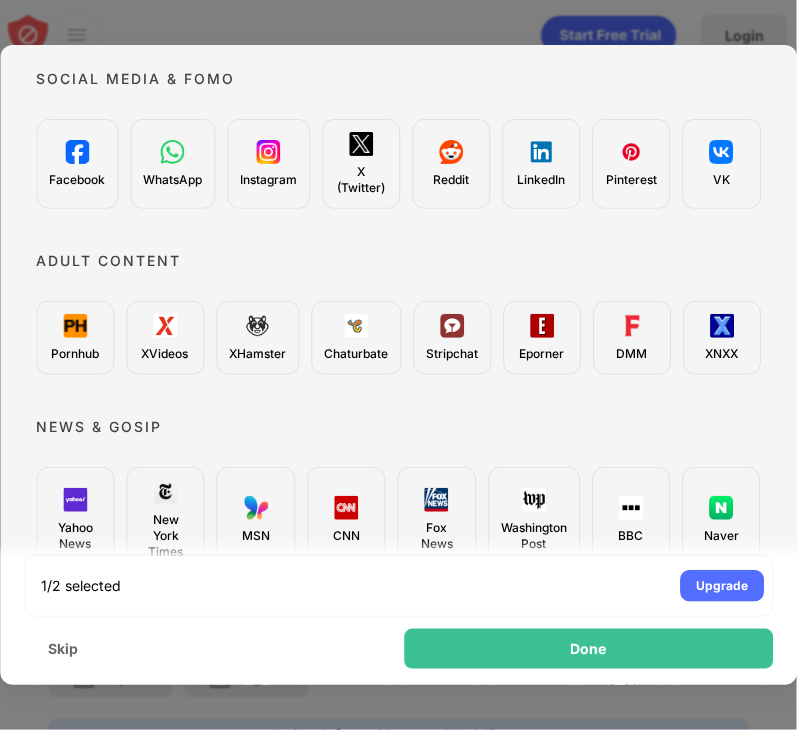 scroll, scrollTop: 274, scrollLeft: 0, axis: vertical 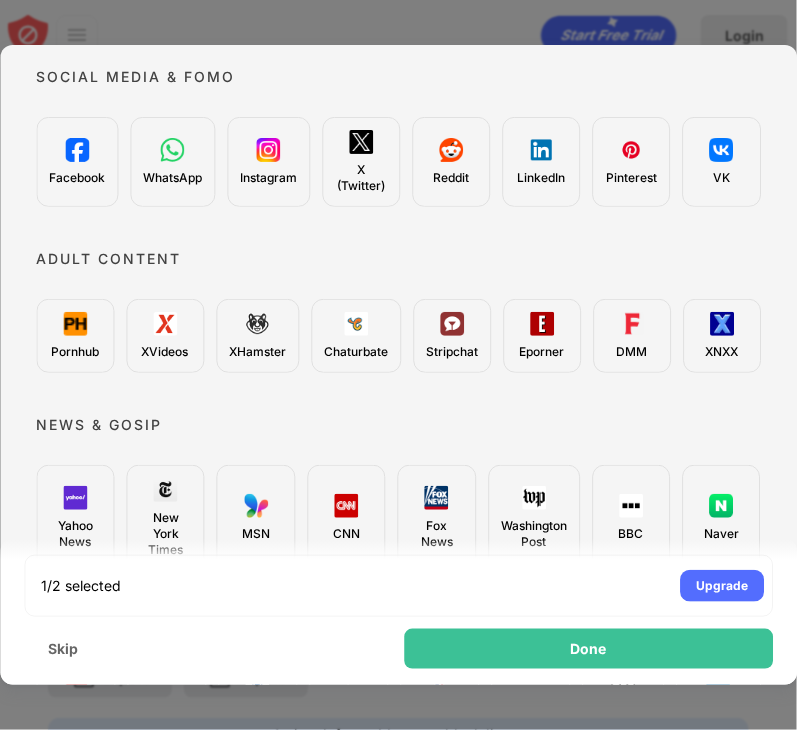 click on "Pornhub" at bounding box center [75, 352] 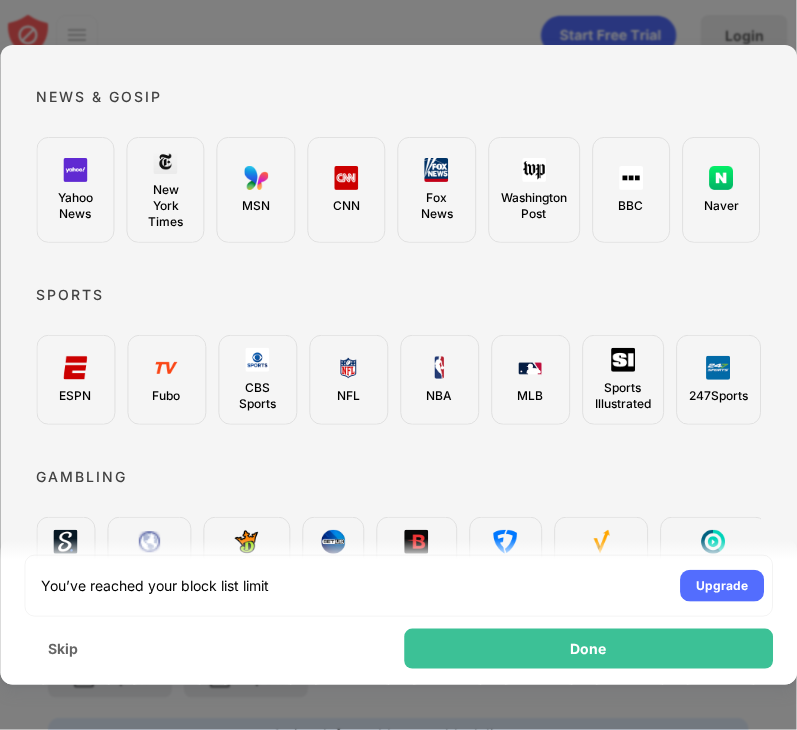 scroll, scrollTop: 0, scrollLeft: 0, axis: both 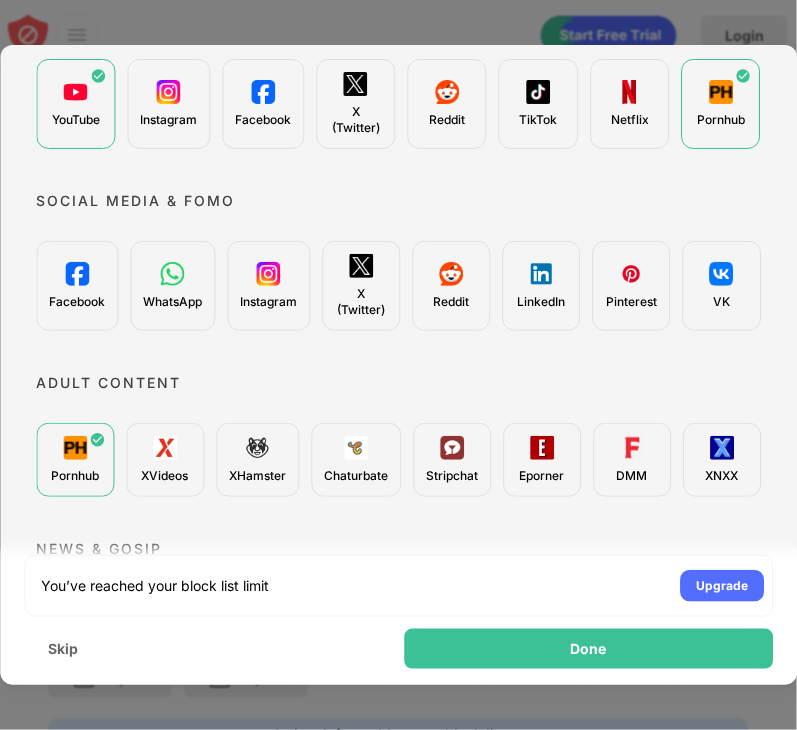 click on "XHamster" at bounding box center [257, 460] 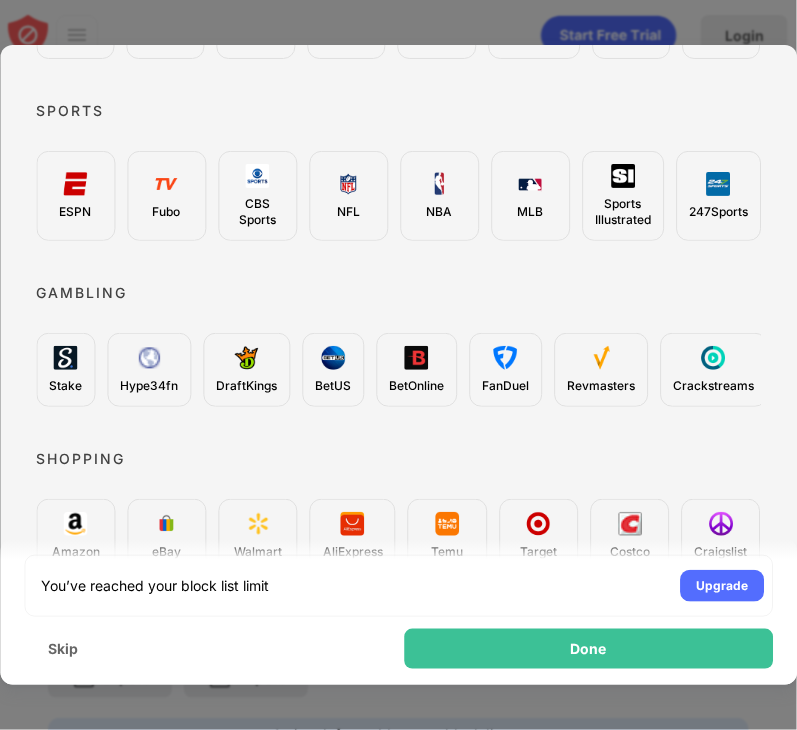 scroll, scrollTop: 0, scrollLeft: 0, axis: both 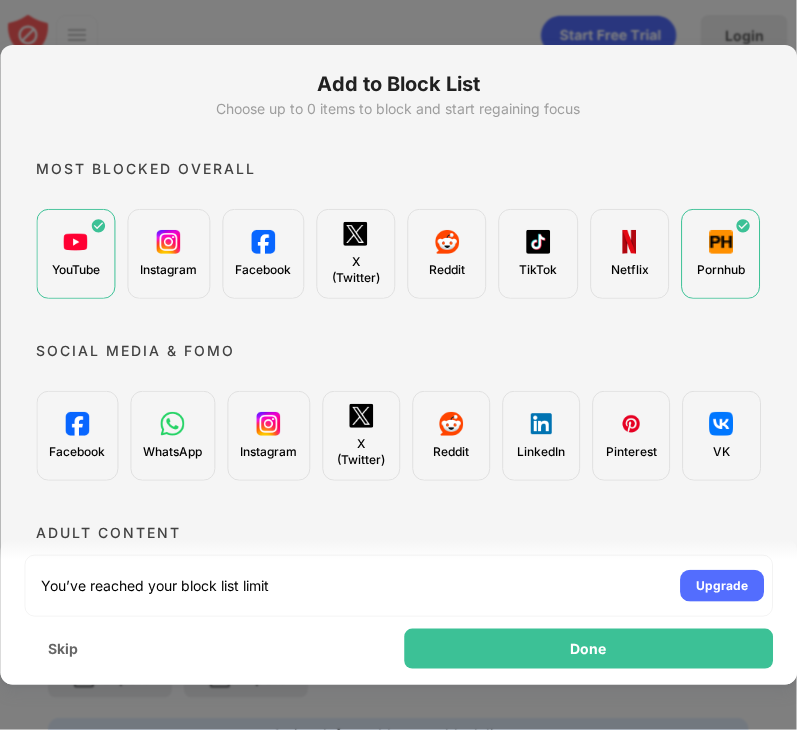 click on "Instagram" at bounding box center (168, 254) 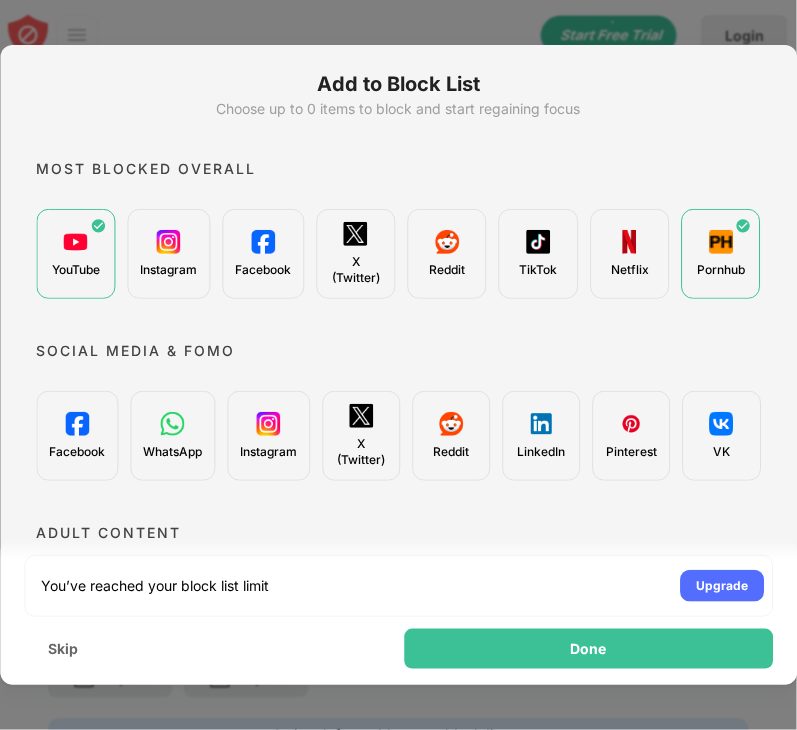 click on "Social Media & FOMO" at bounding box center (398, 351) 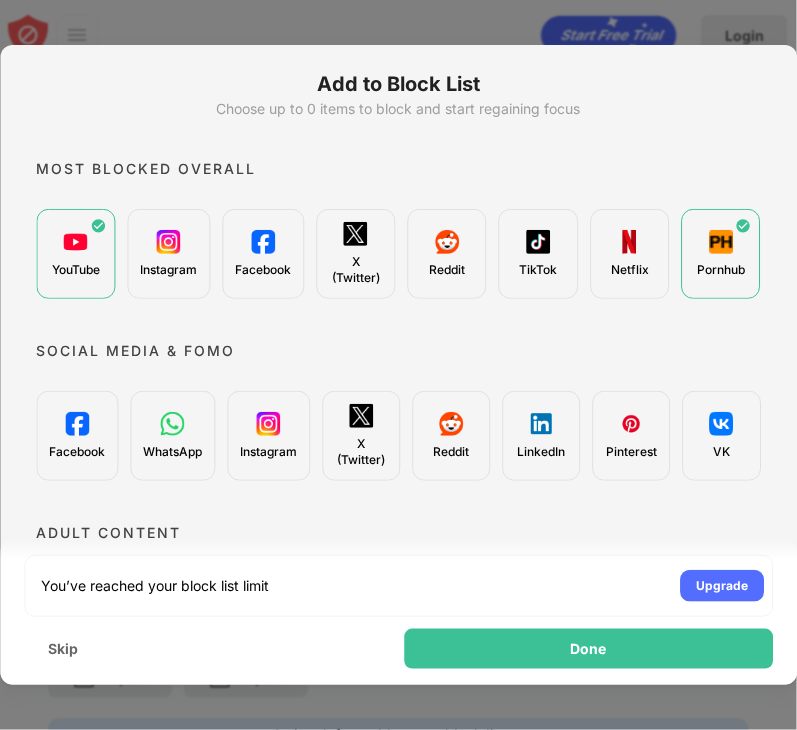 click on "Social Media & FOMO" at bounding box center (398, 351) 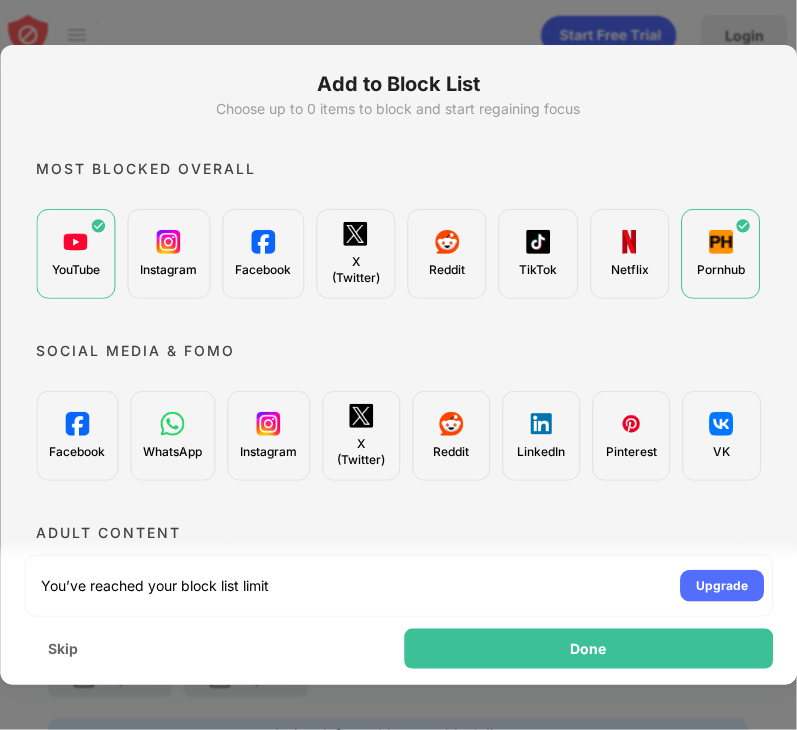 click on "Pornhub" at bounding box center [721, 254] 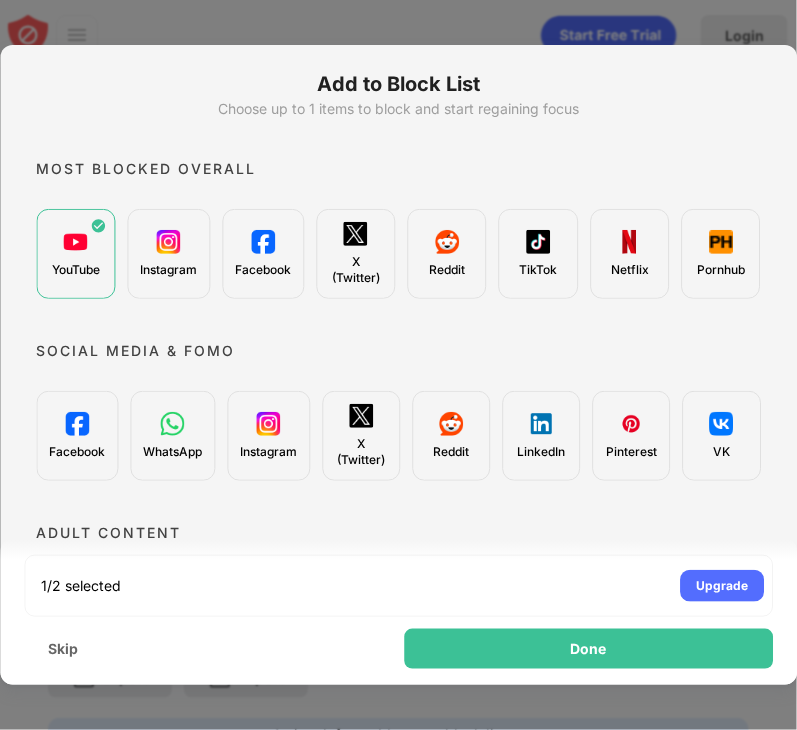 click at bounding box center [169, 242] 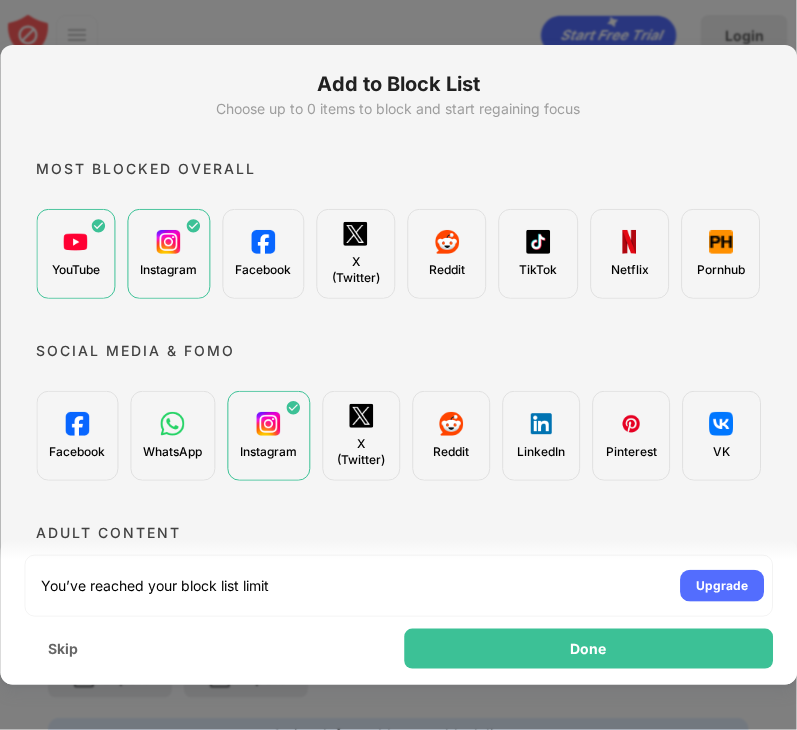 click on "Pornhub" at bounding box center (721, 254) 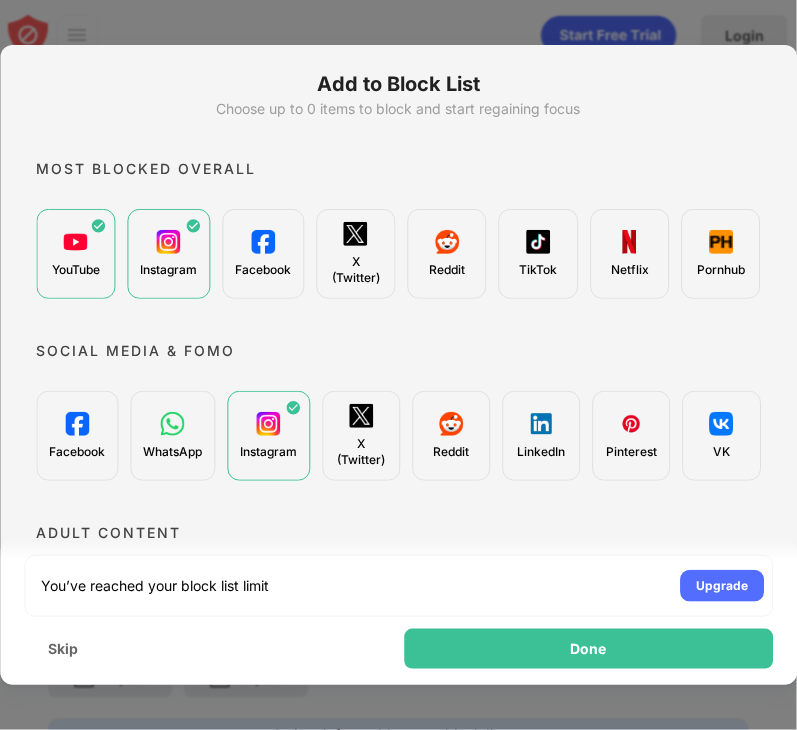 click at bounding box center [169, 242] 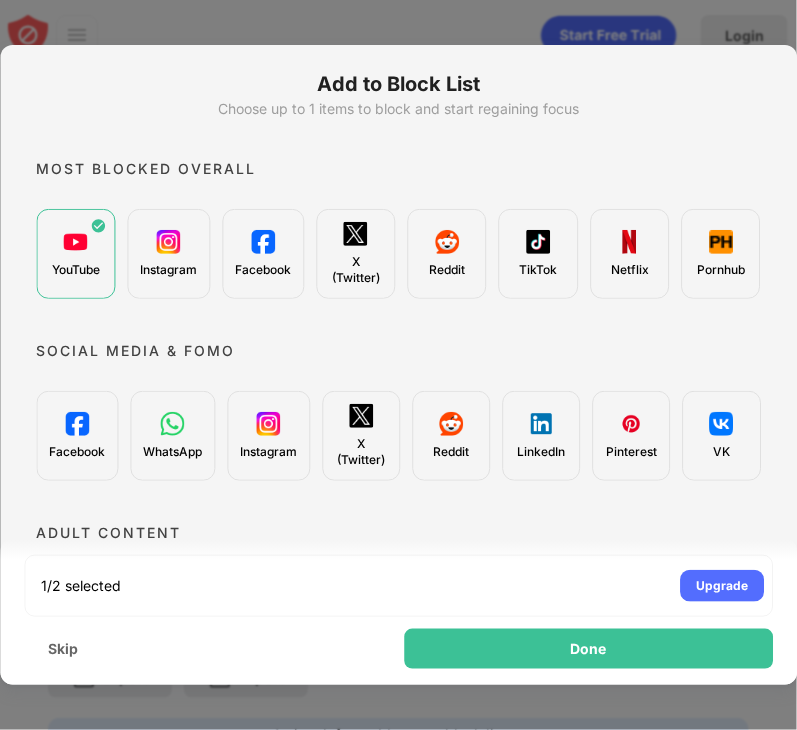 click at bounding box center (721, 242) 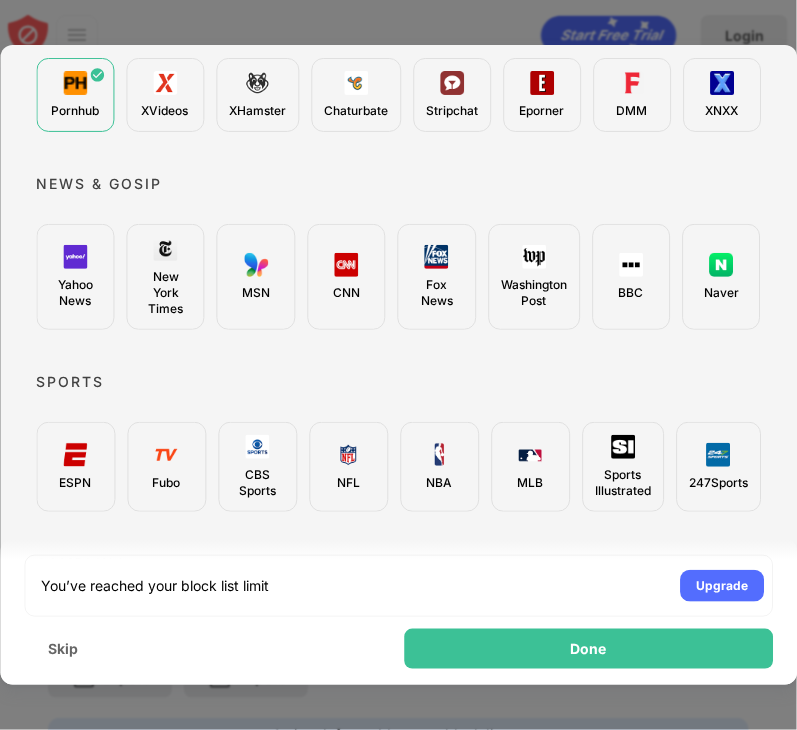 scroll, scrollTop: 802, scrollLeft: 0, axis: vertical 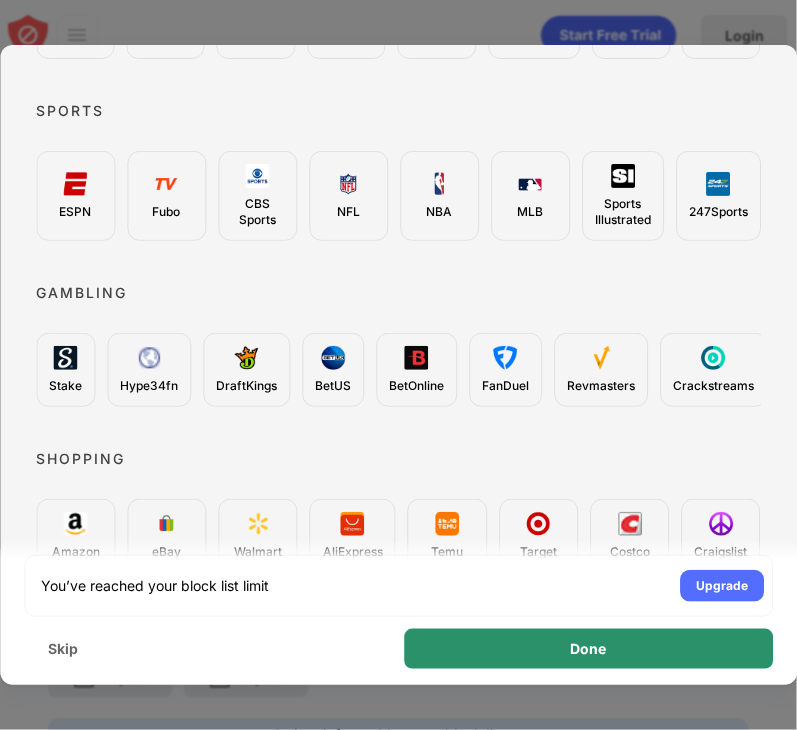 click on "Done" at bounding box center [589, 649] 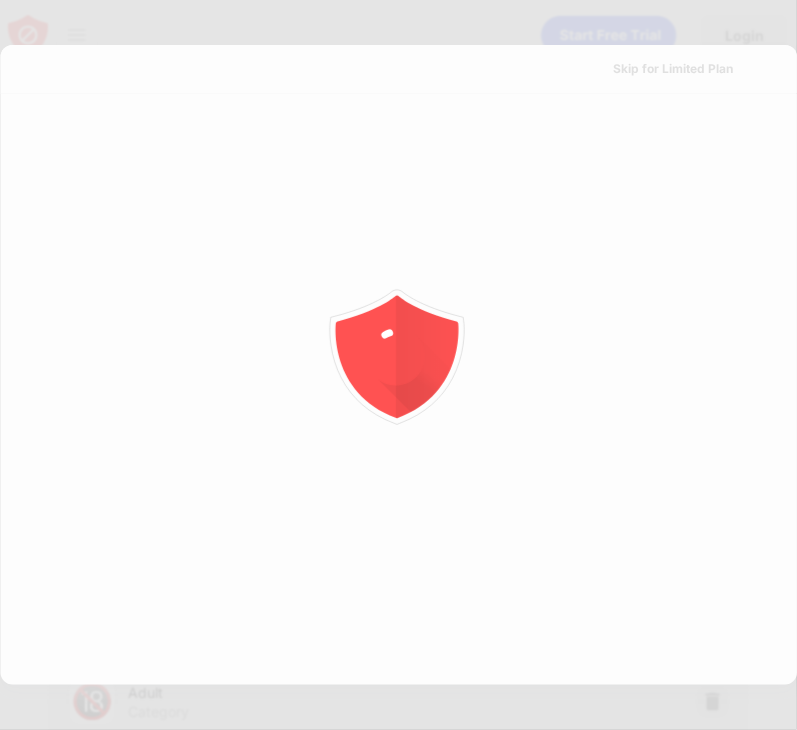 scroll, scrollTop: 0, scrollLeft: 0, axis: both 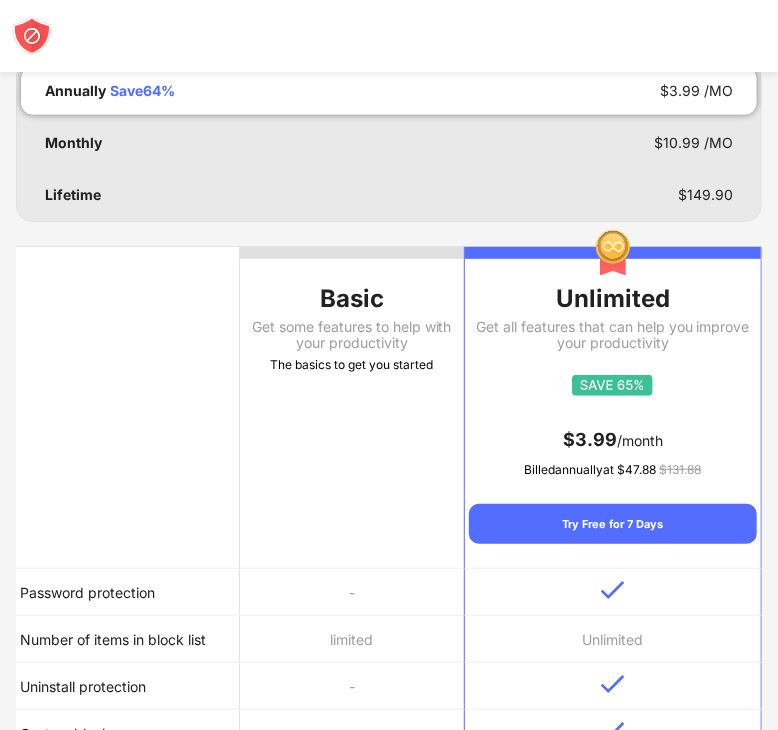 click on "Unlimited Get all features that can help you improve your productivity $ 3.99 /month Billed  annually  at   $ 47.88   $ 131.88 Try Free for 7 Days" at bounding box center [613, 401] 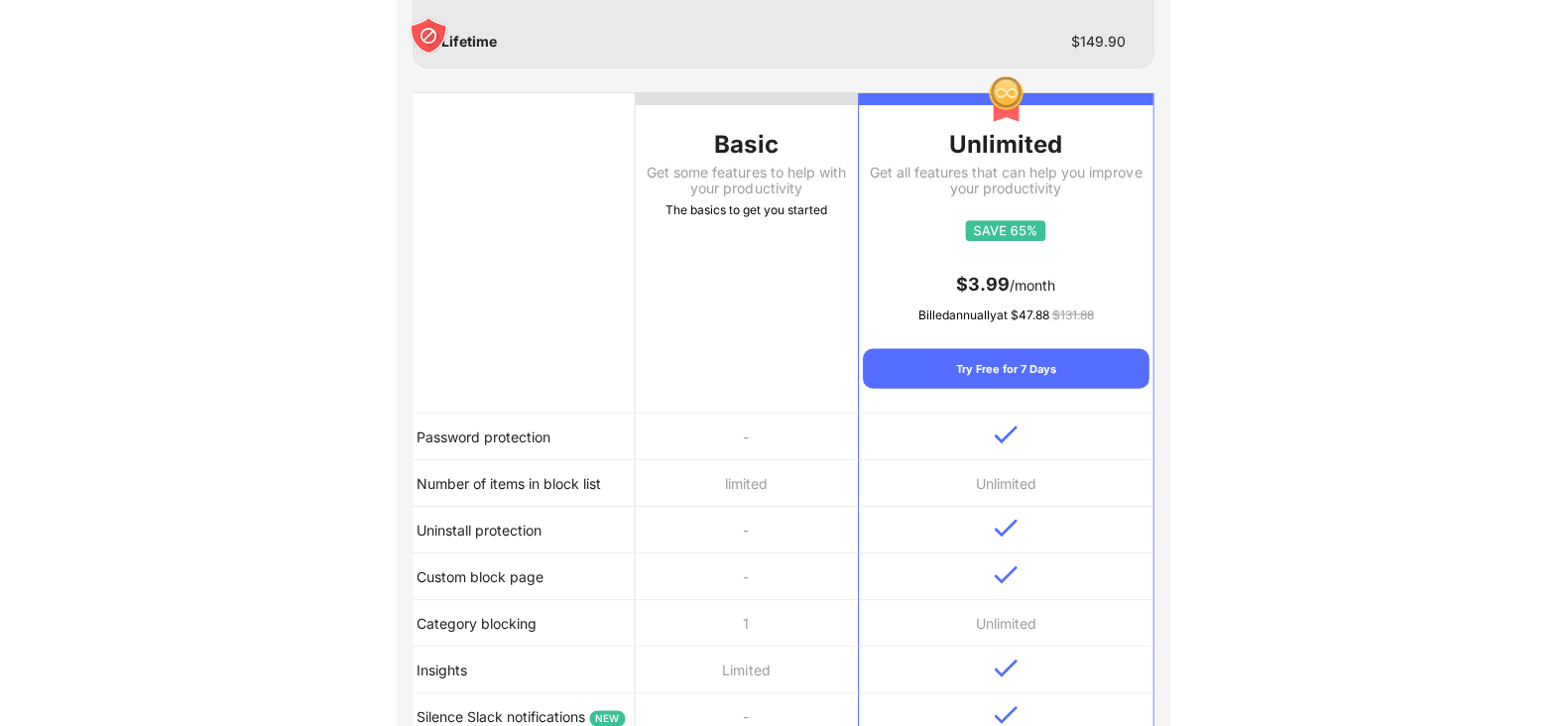 scroll, scrollTop: 0, scrollLeft: 0, axis: both 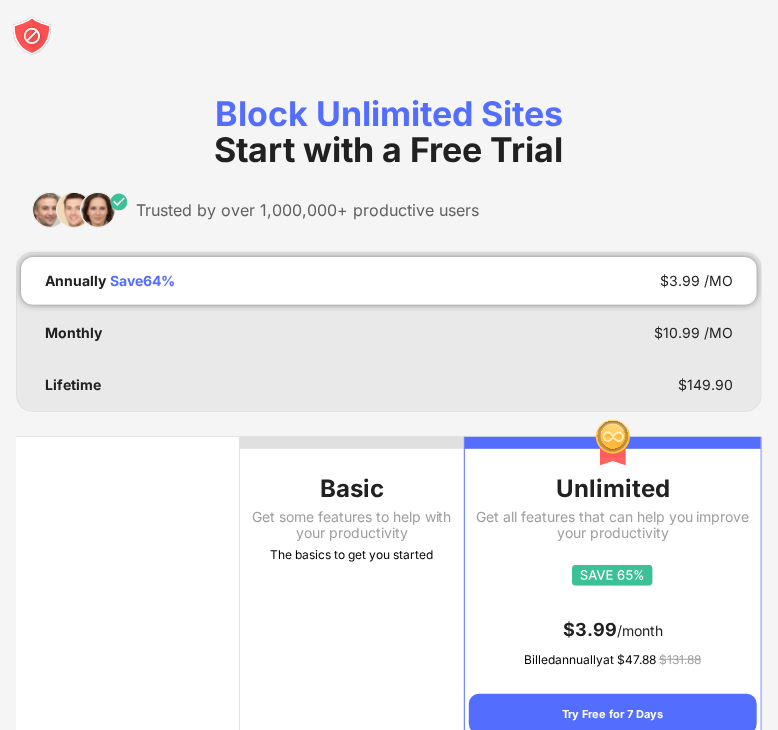 click on "Block Unlimited Sites Start with a Free Trial" at bounding box center [389, 132] 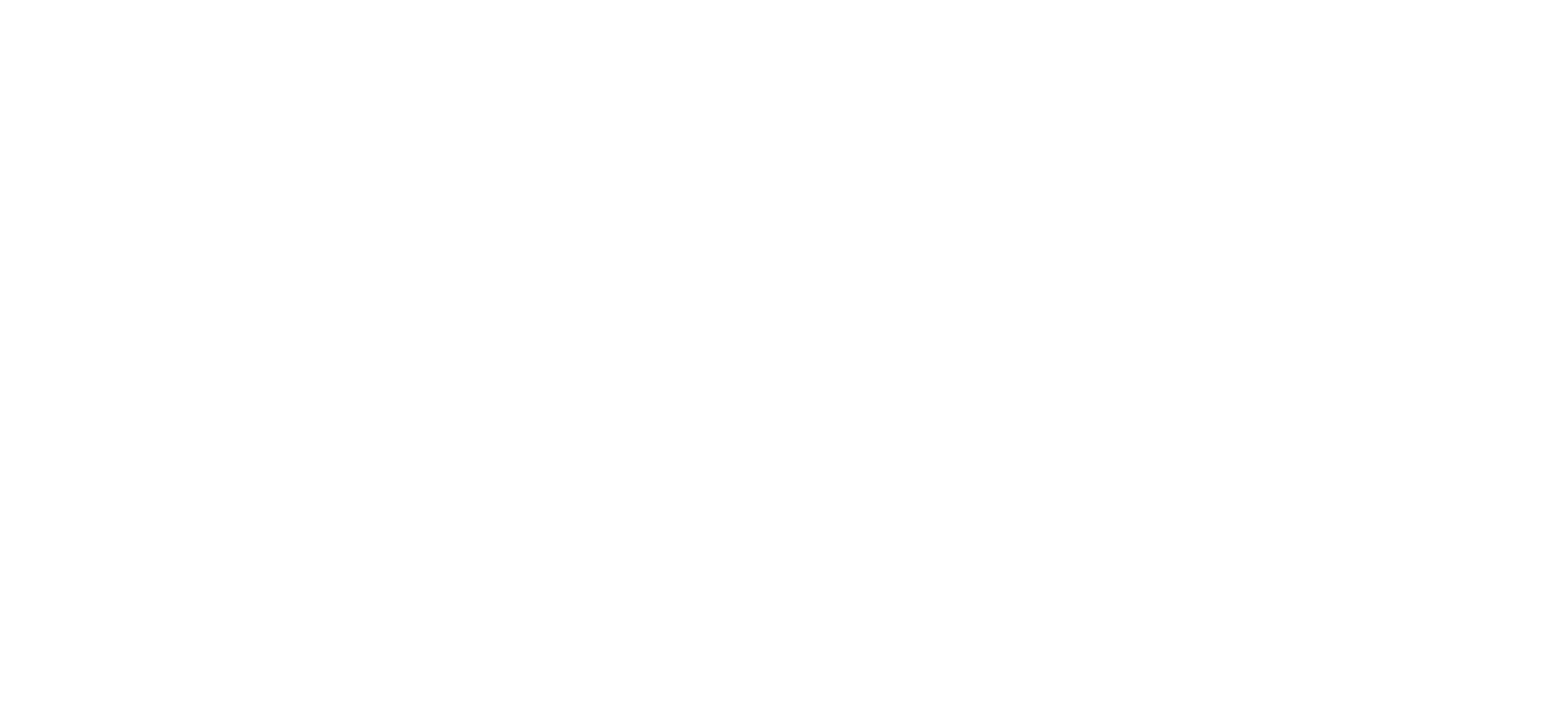 scroll, scrollTop: 0, scrollLeft: 0, axis: both 